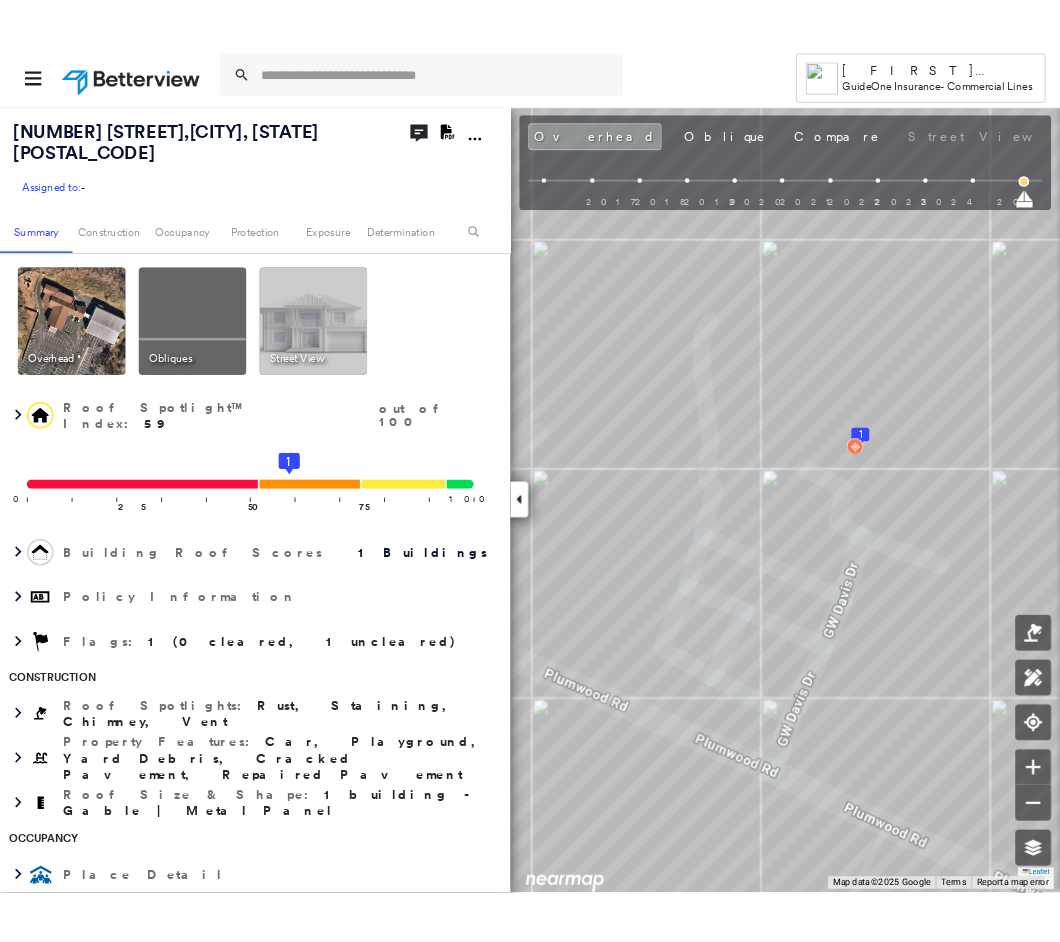 scroll, scrollTop: 0, scrollLeft: 0, axis: both 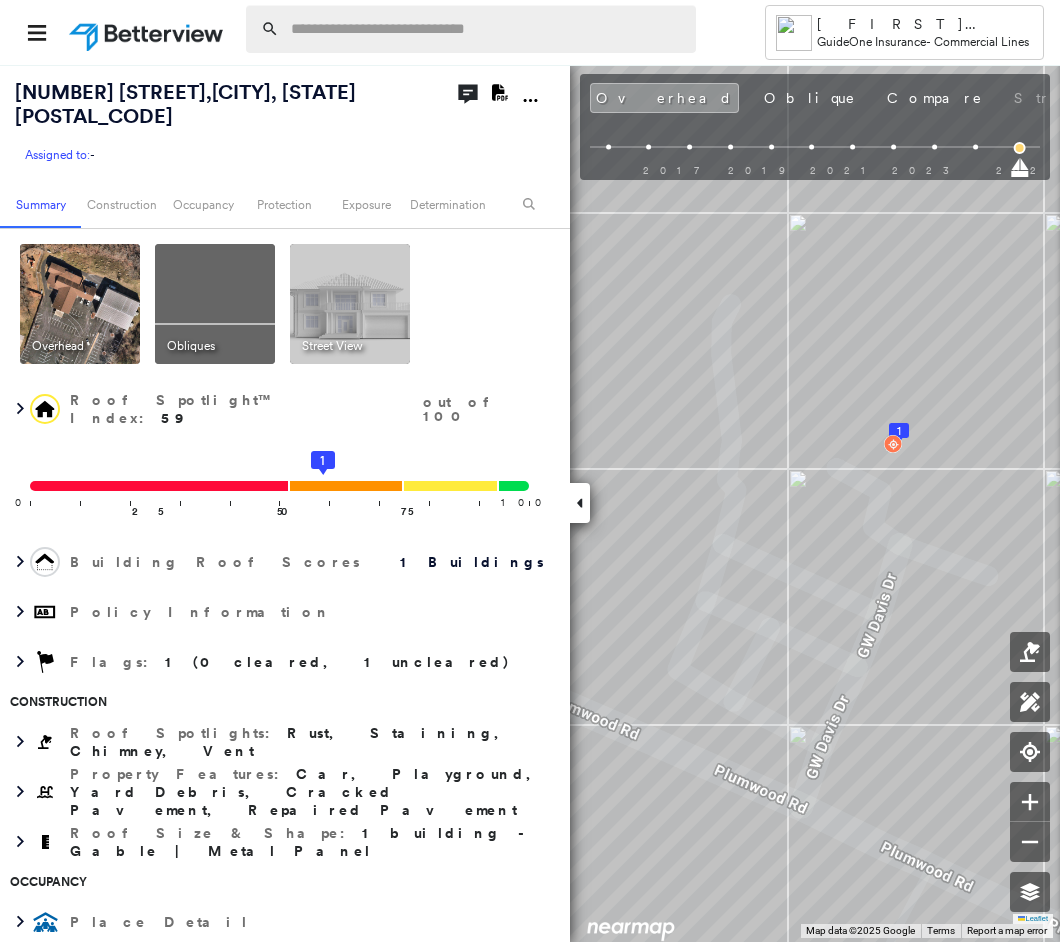 click at bounding box center (487, 29) 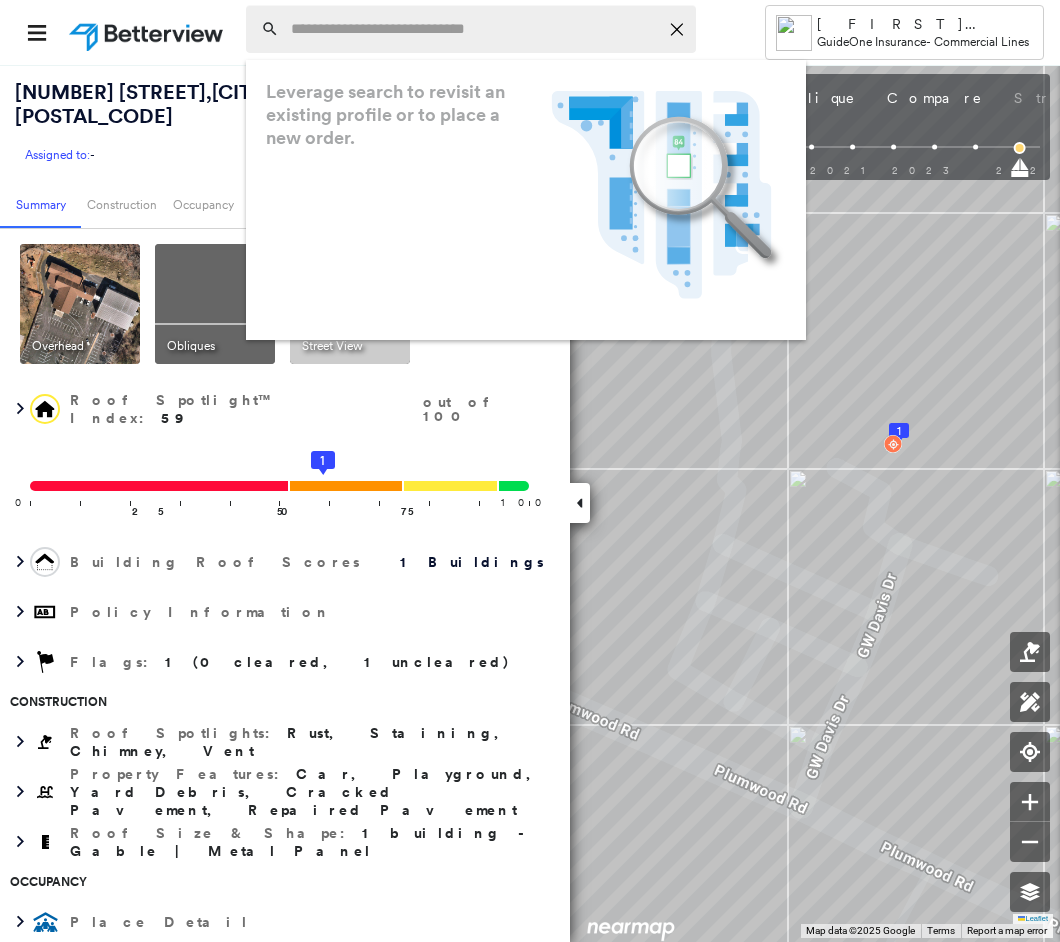 paste on "**********" 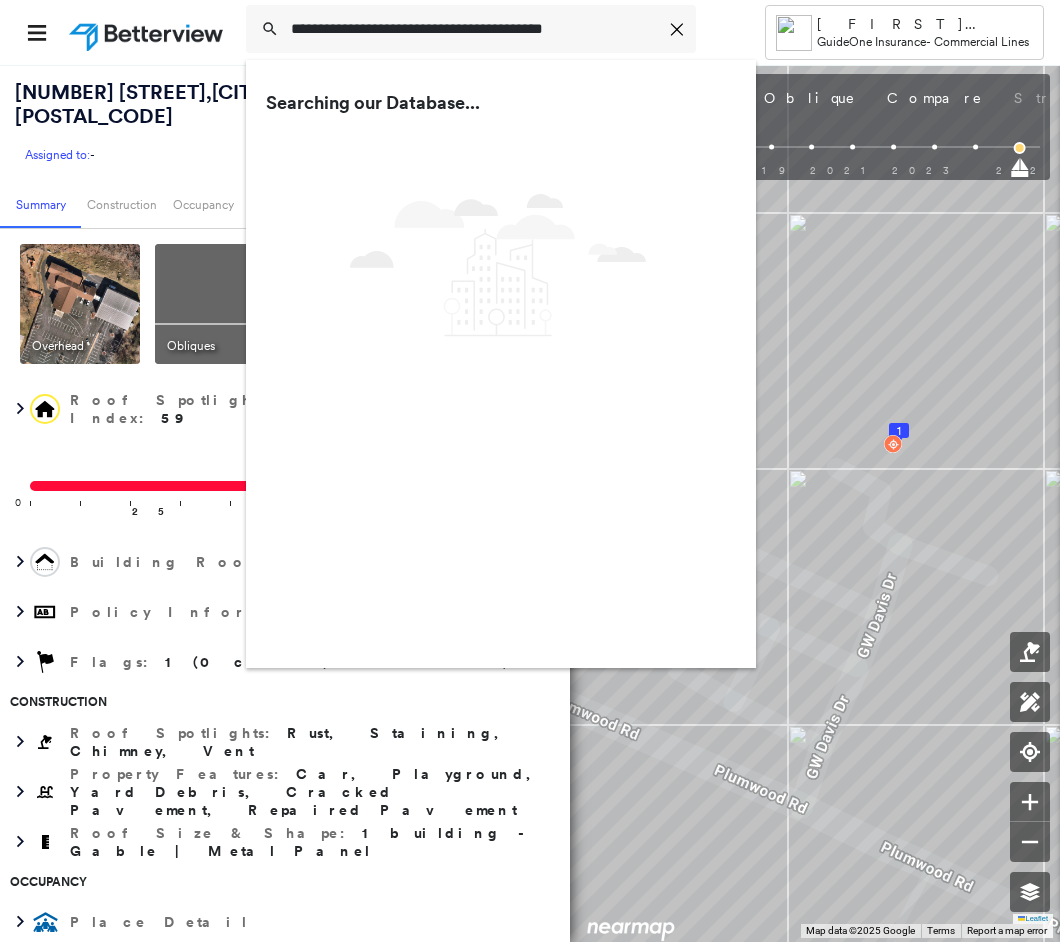 type on "**********" 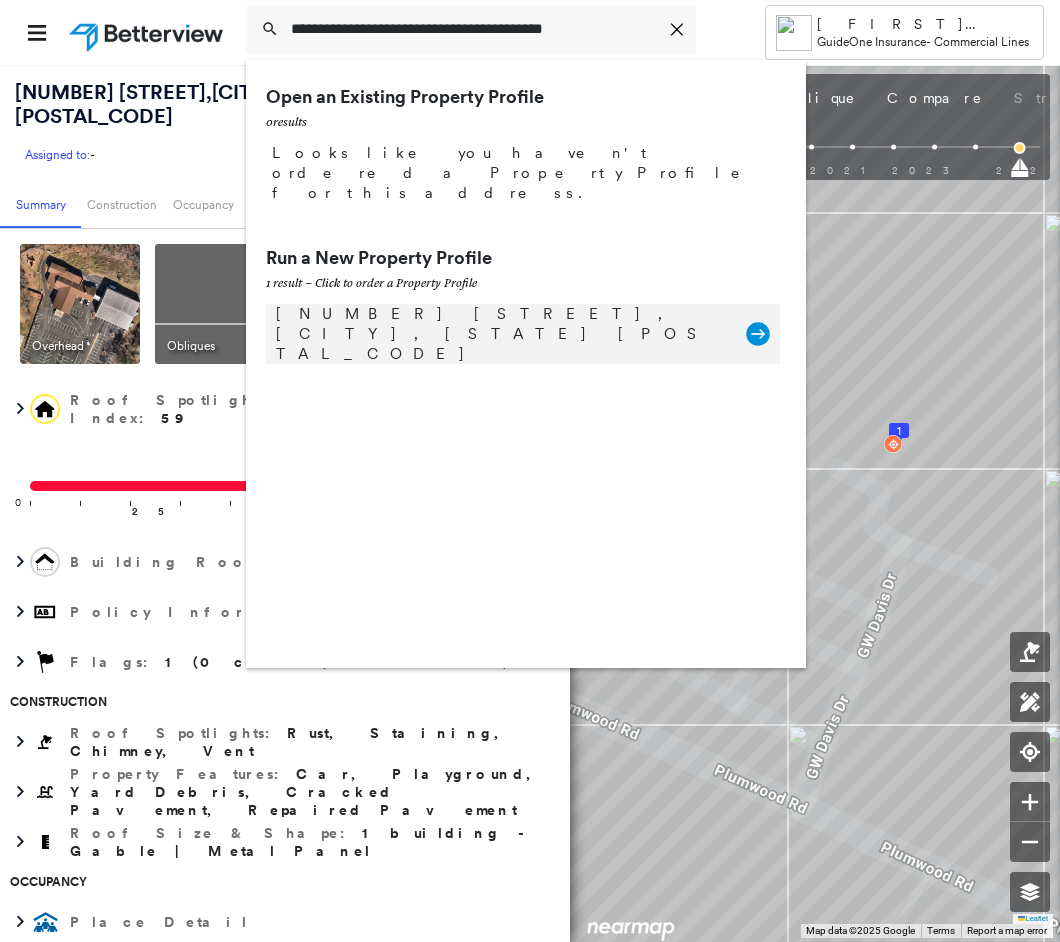 click on "[NUMBER] [STREET], [CITY], [STATE] [POSTAL_CODE]" at bounding box center [501, 334] 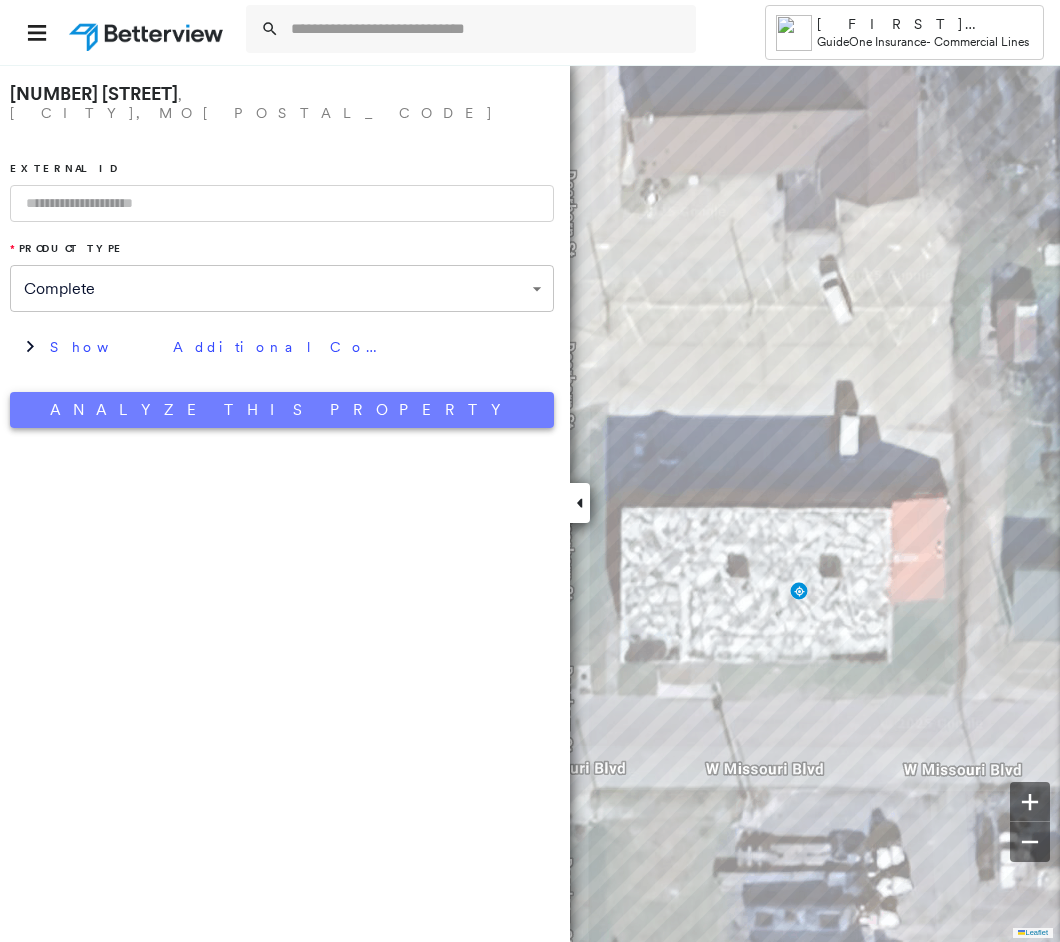 drag, startPoint x: 498, startPoint y: 391, endPoint x: 492, endPoint y: 405, distance: 15.231546 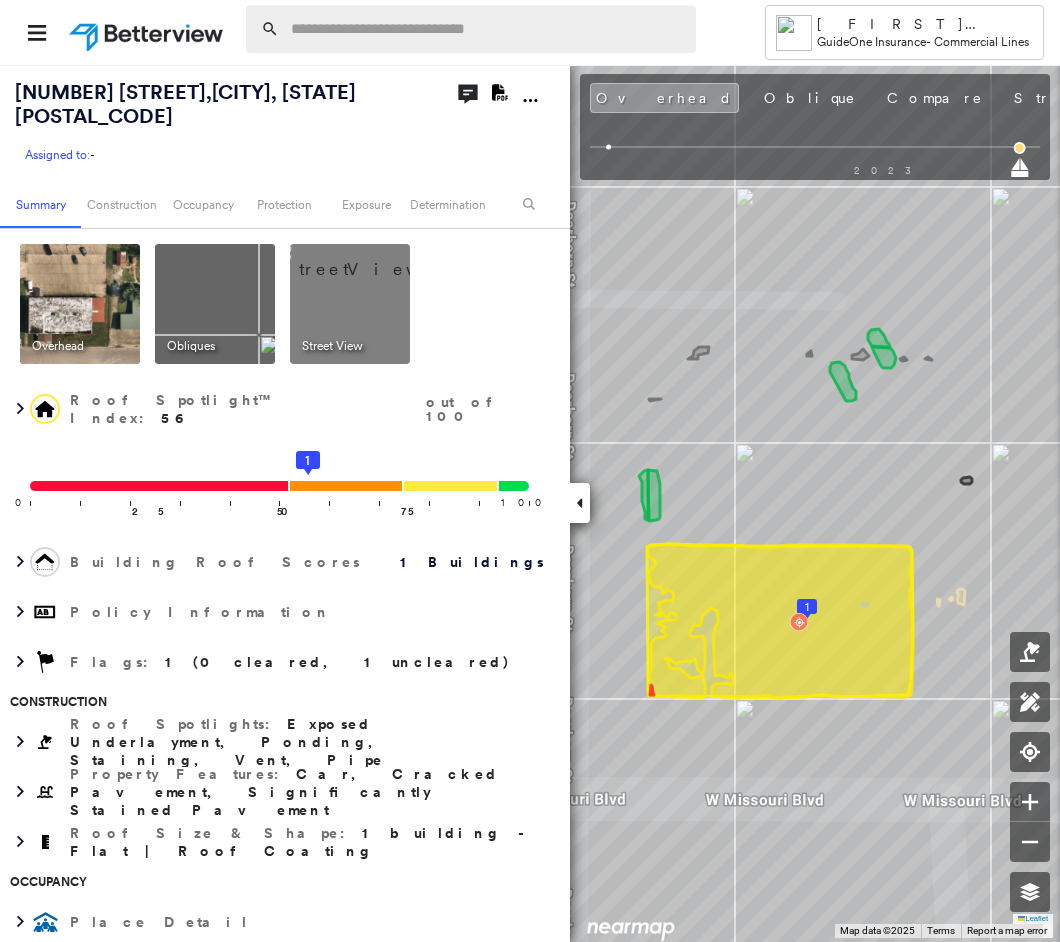 click at bounding box center [487, 29] 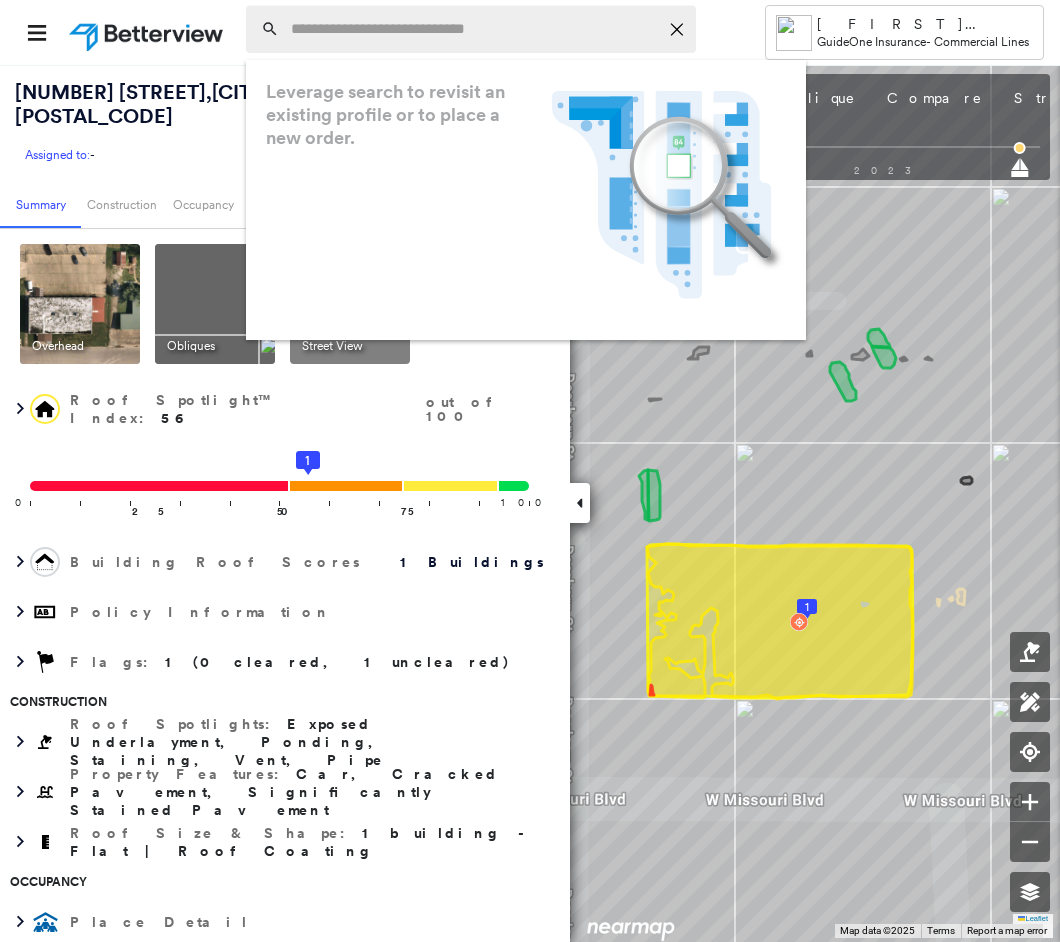 paste on "**********" 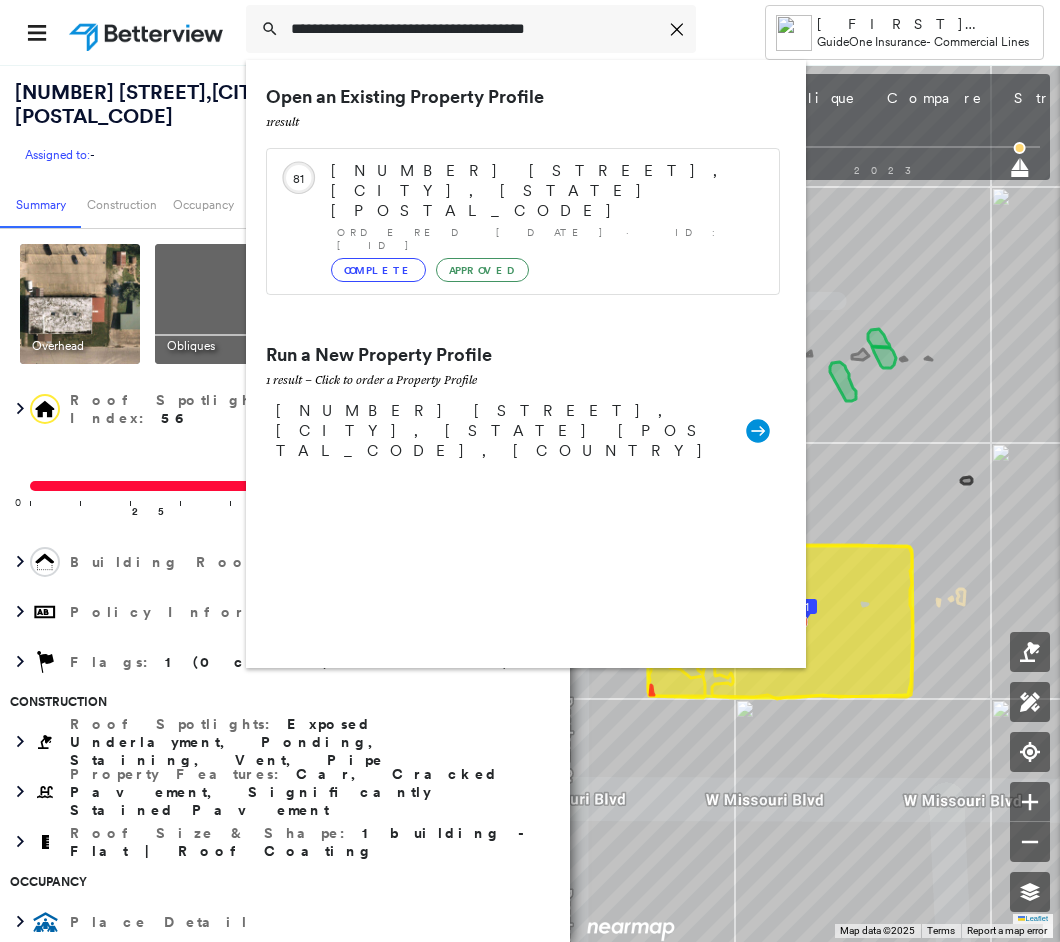 type on "**********" 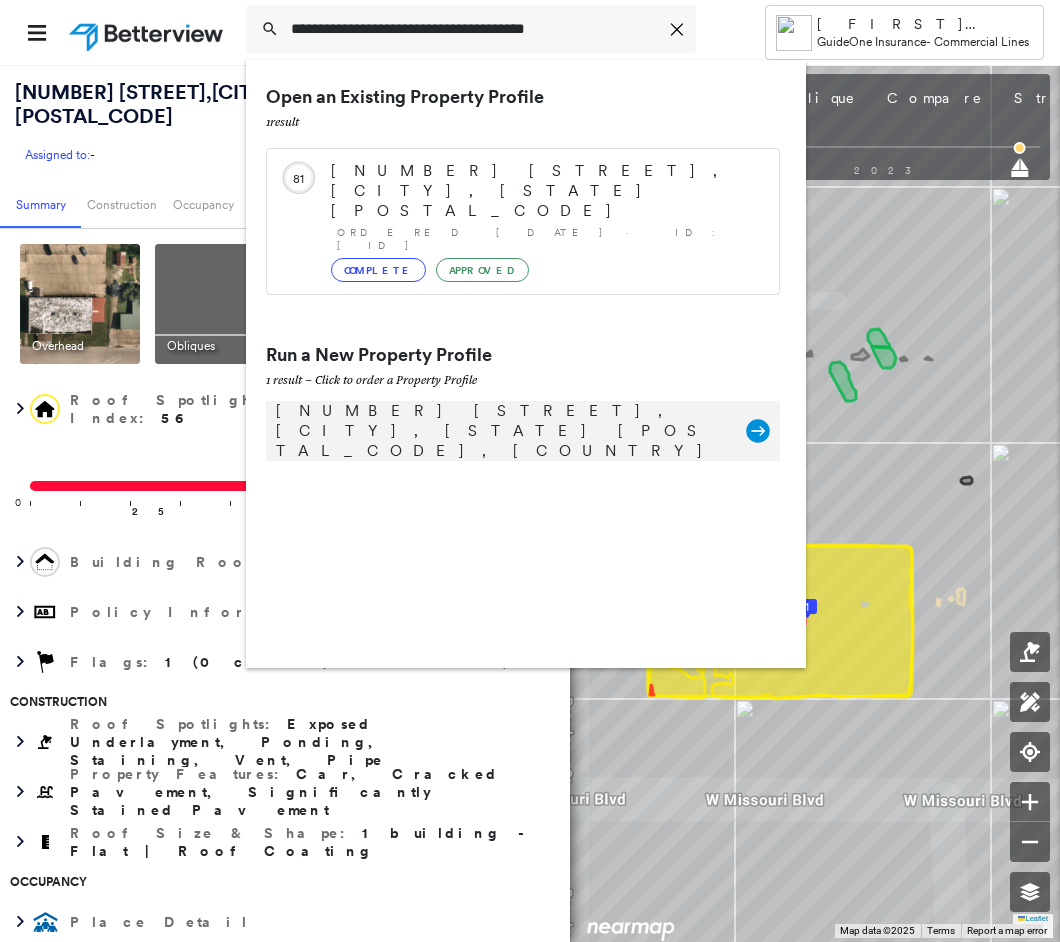click on "[NUMBER] [STREET], [CITY], [STATE] [POSTAL_CODE], [COUNTRY]" at bounding box center [501, 431] 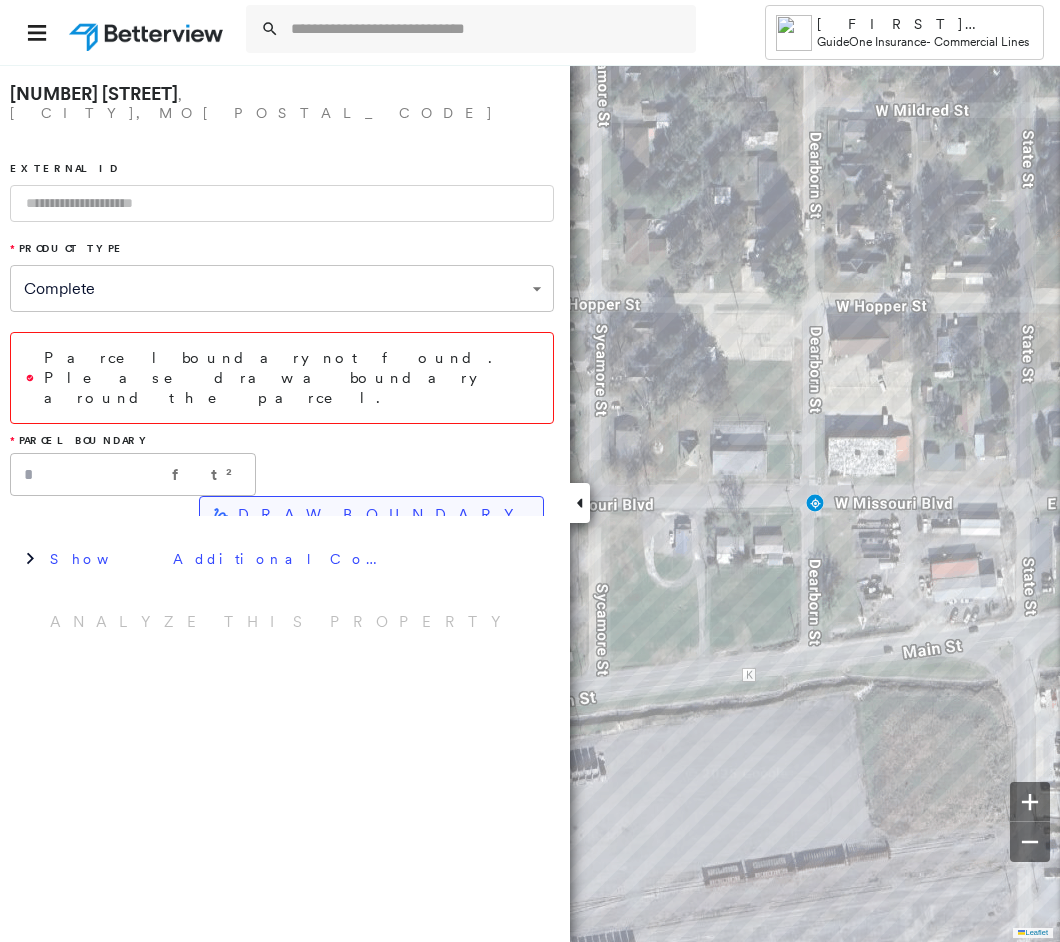 click on "DRAW BOUNDARY" at bounding box center [382, 515] 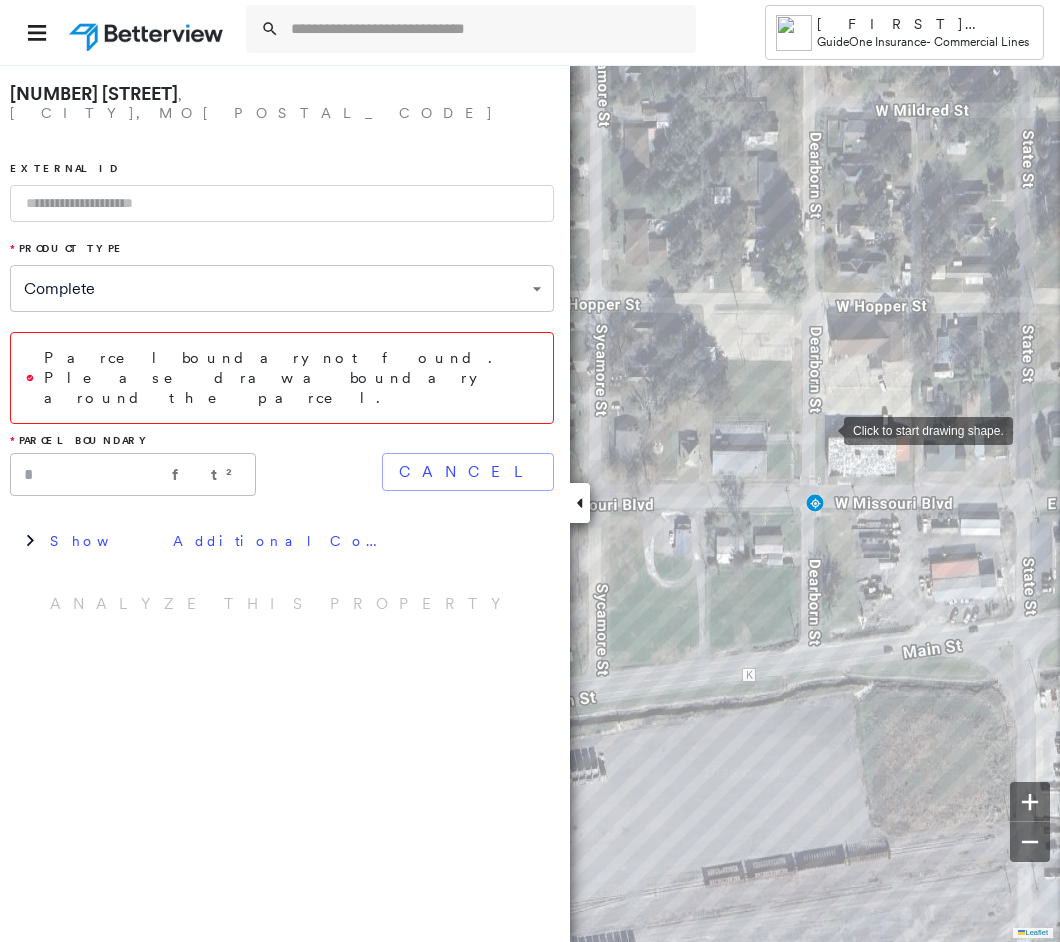 click at bounding box center (824, 429) 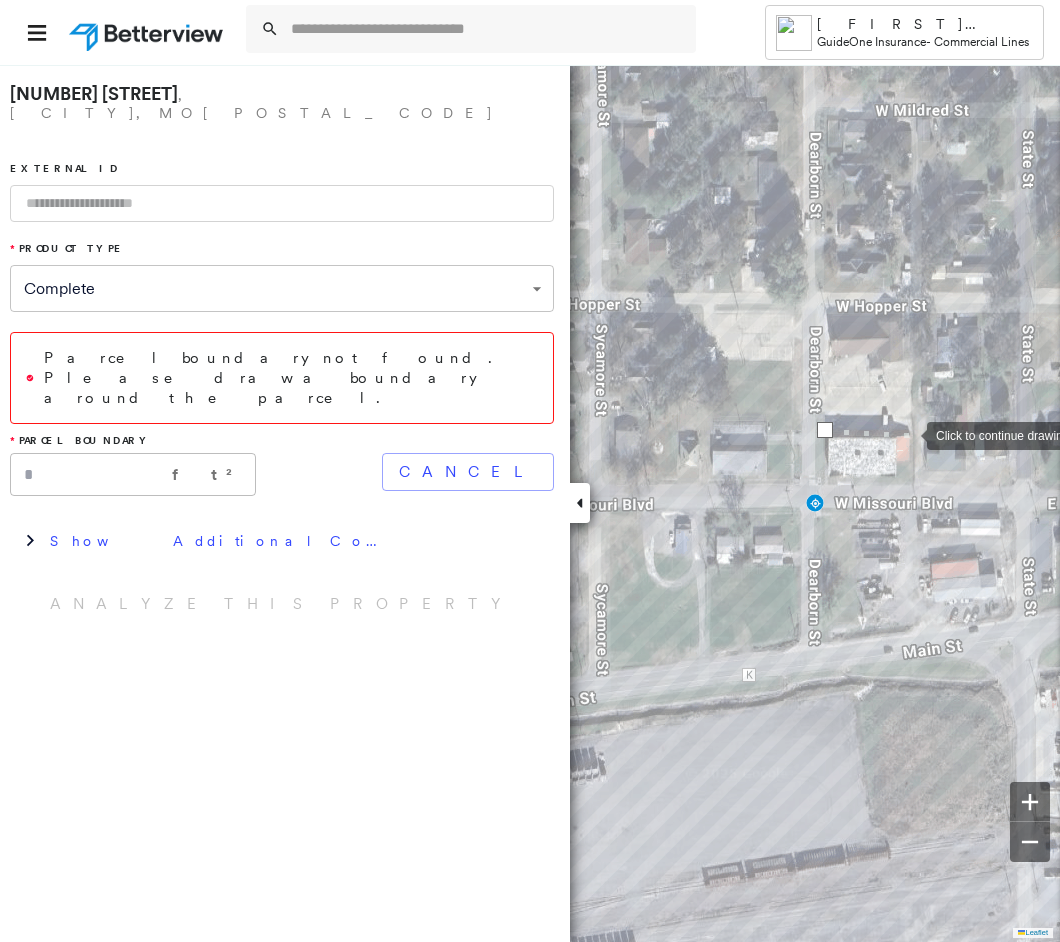 click at bounding box center [907, 434] 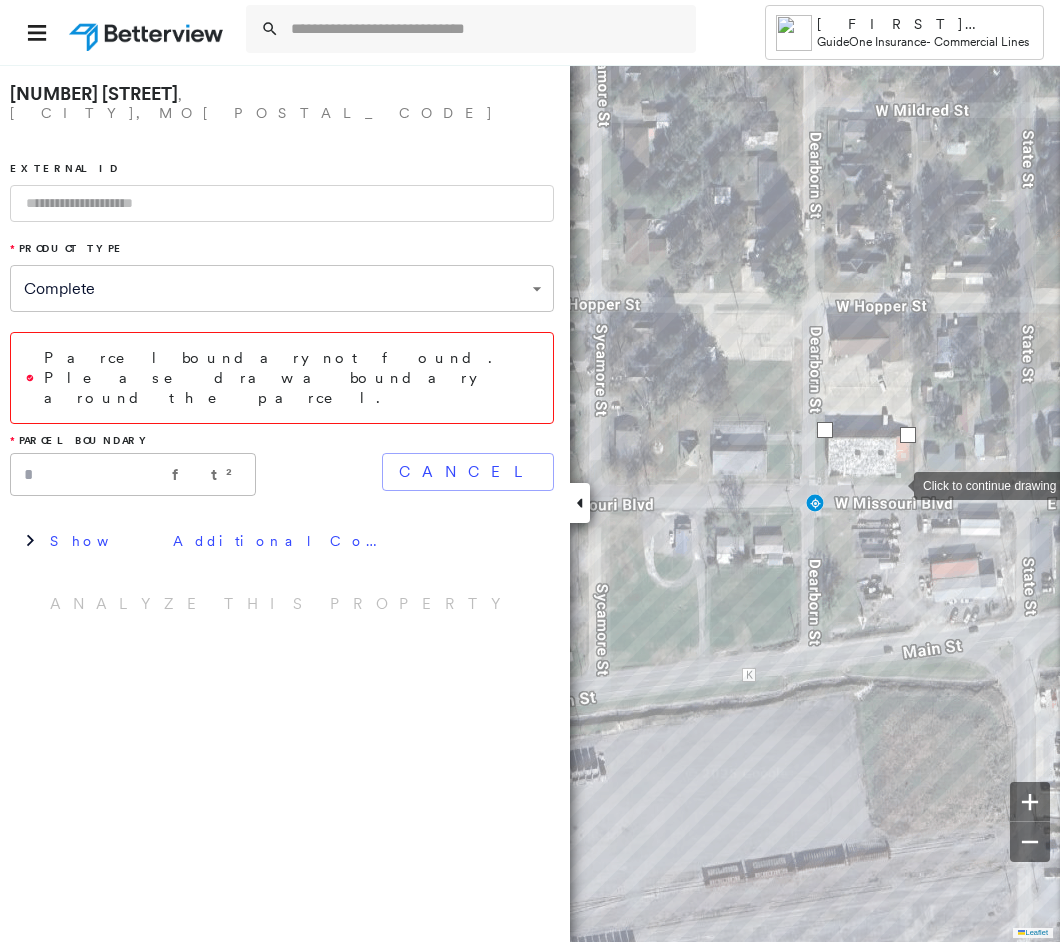 click at bounding box center [894, 484] 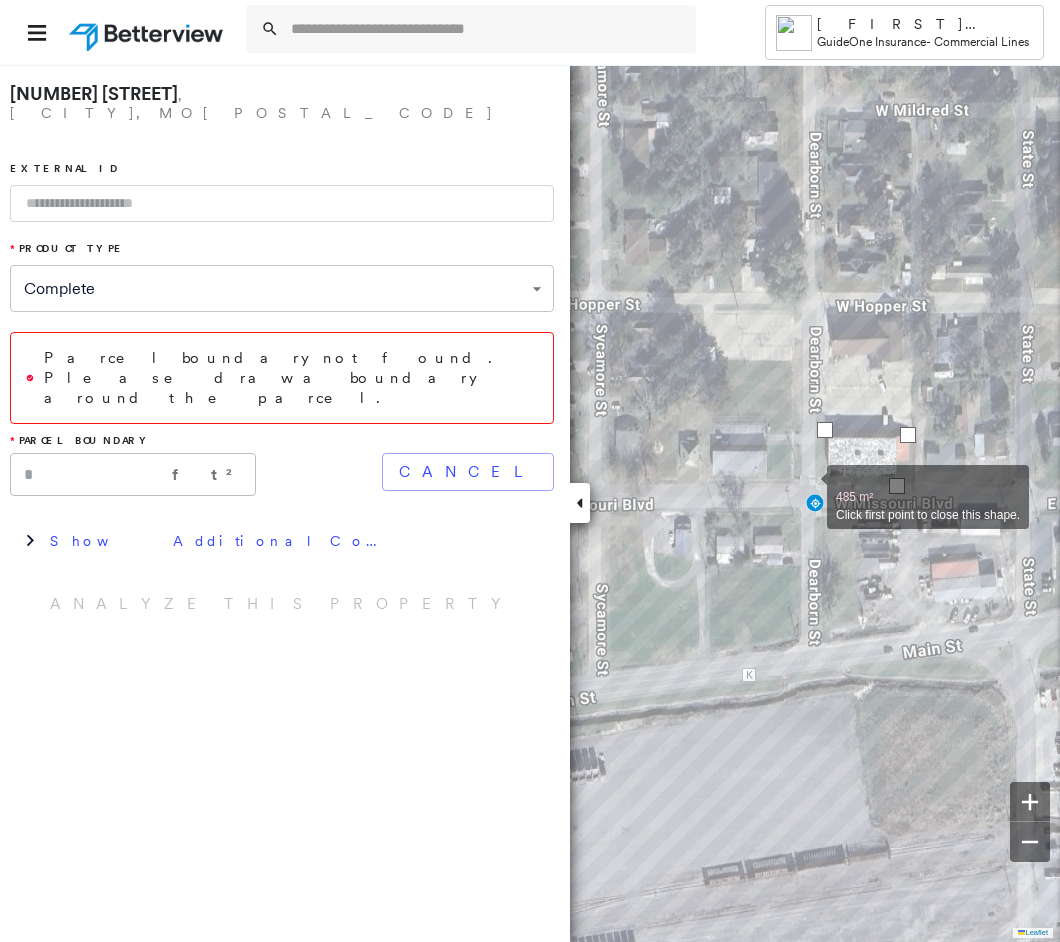 click at bounding box center [807, 486] 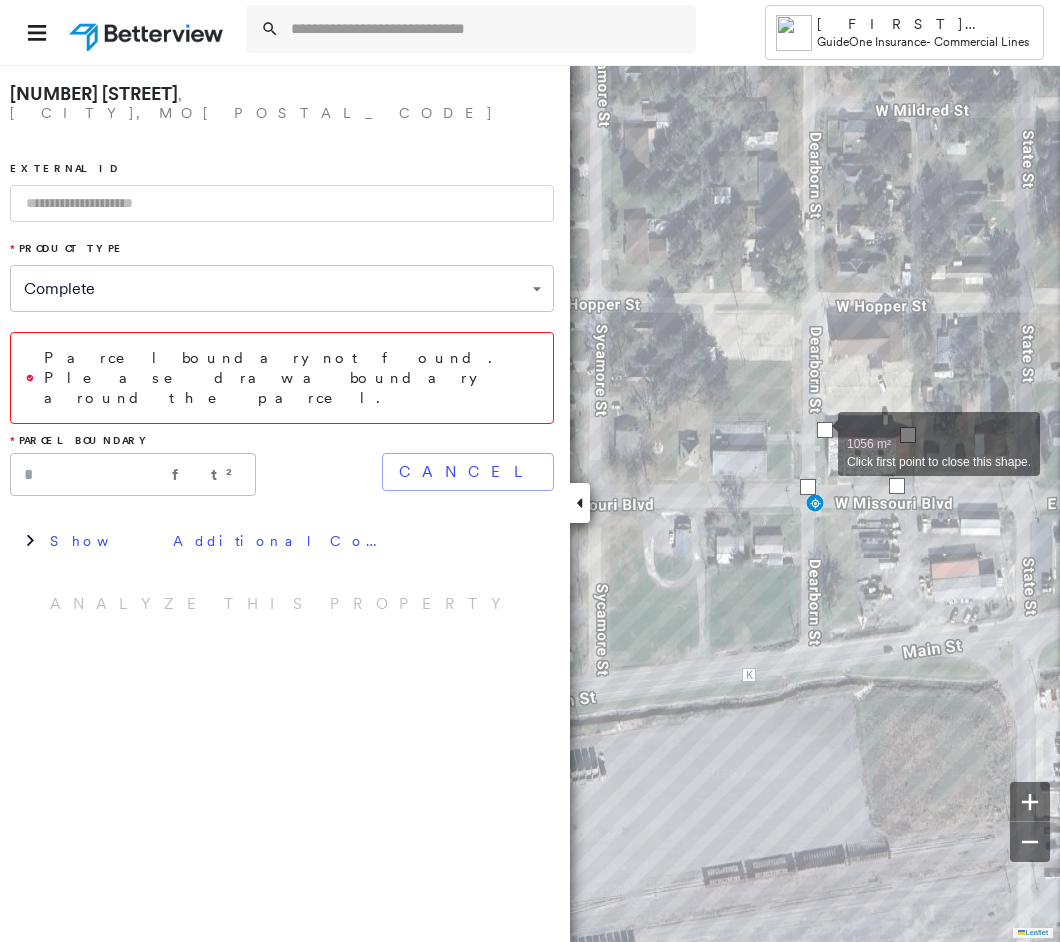 click at bounding box center (825, 430) 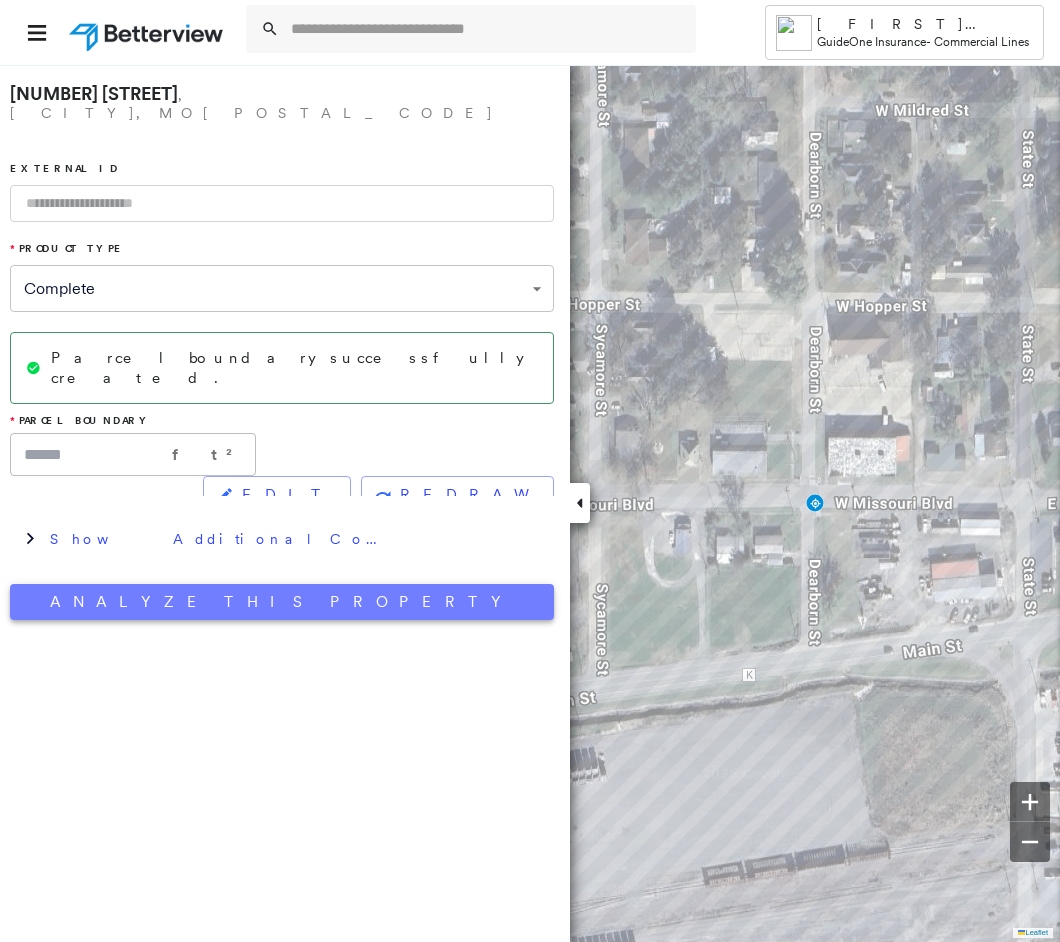 click on "Analyze This Property" at bounding box center [282, 602] 